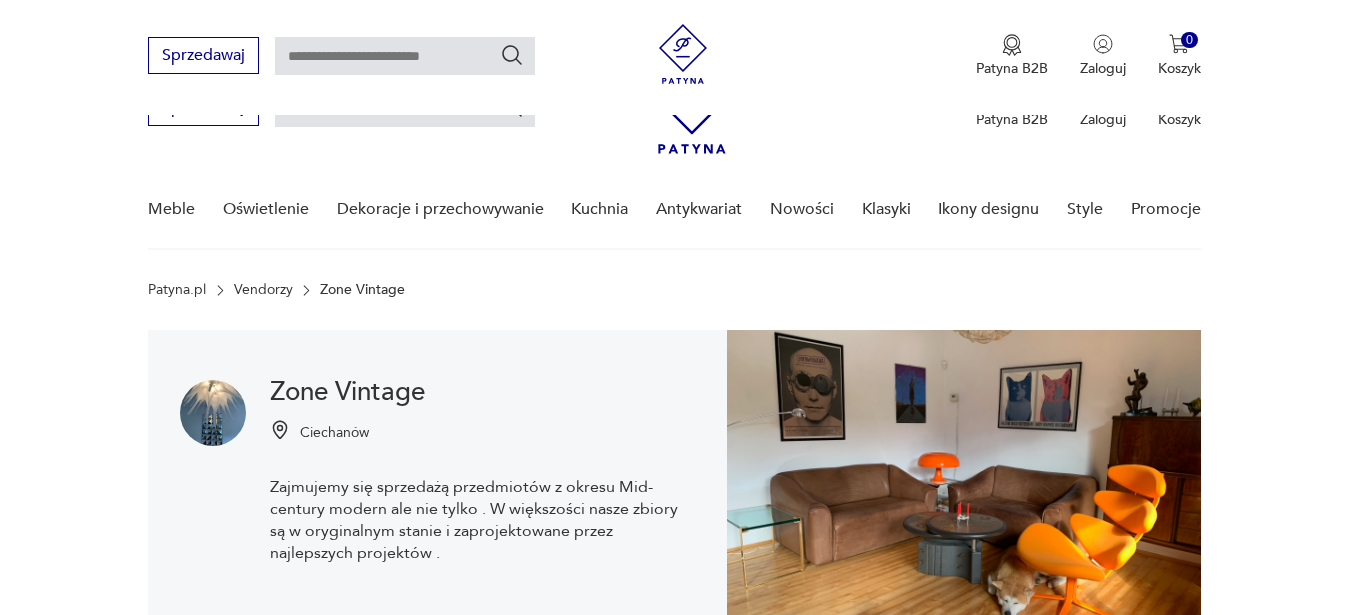scroll, scrollTop: 412, scrollLeft: 0, axis: vertical 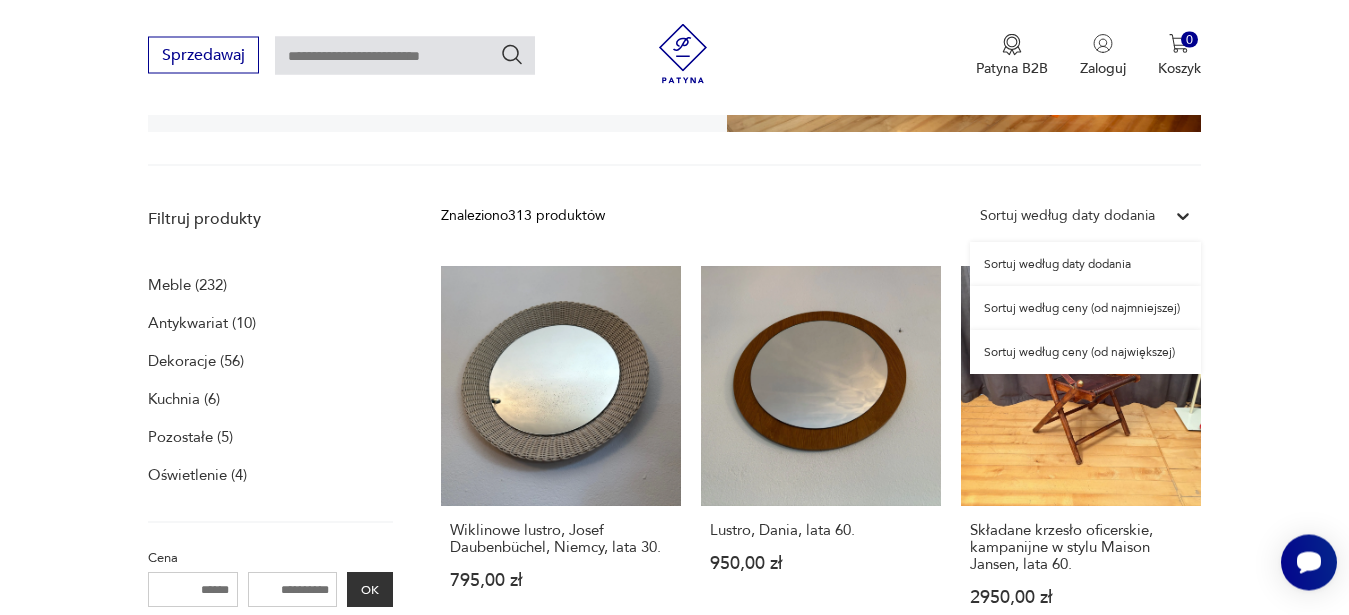 click 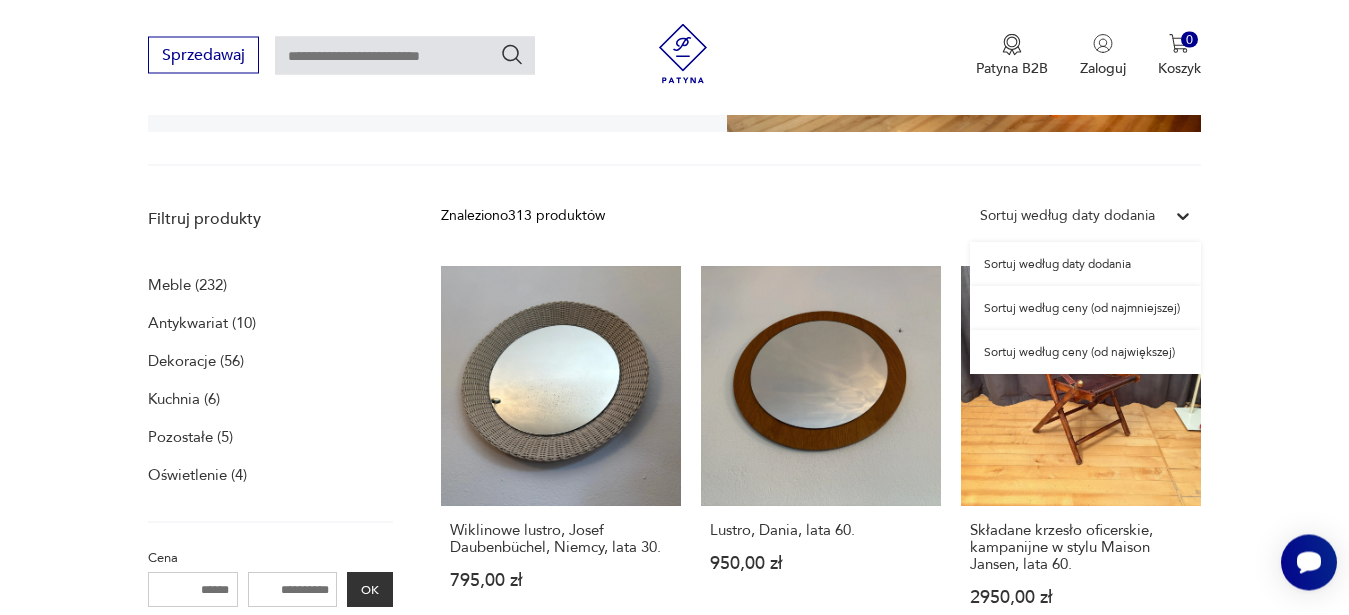 click on "Sortuj według daty dodania" at bounding box center [1085, 265] 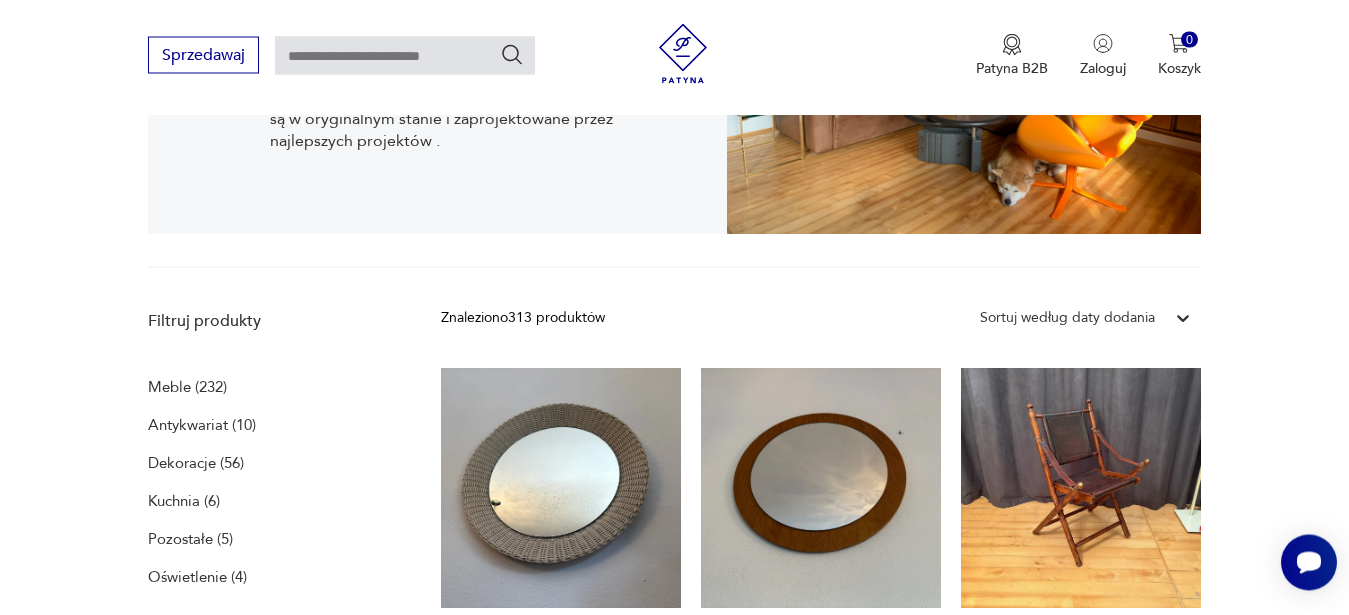scroll, scrollTop: 514, scrollLeft: 0, axis: vertical 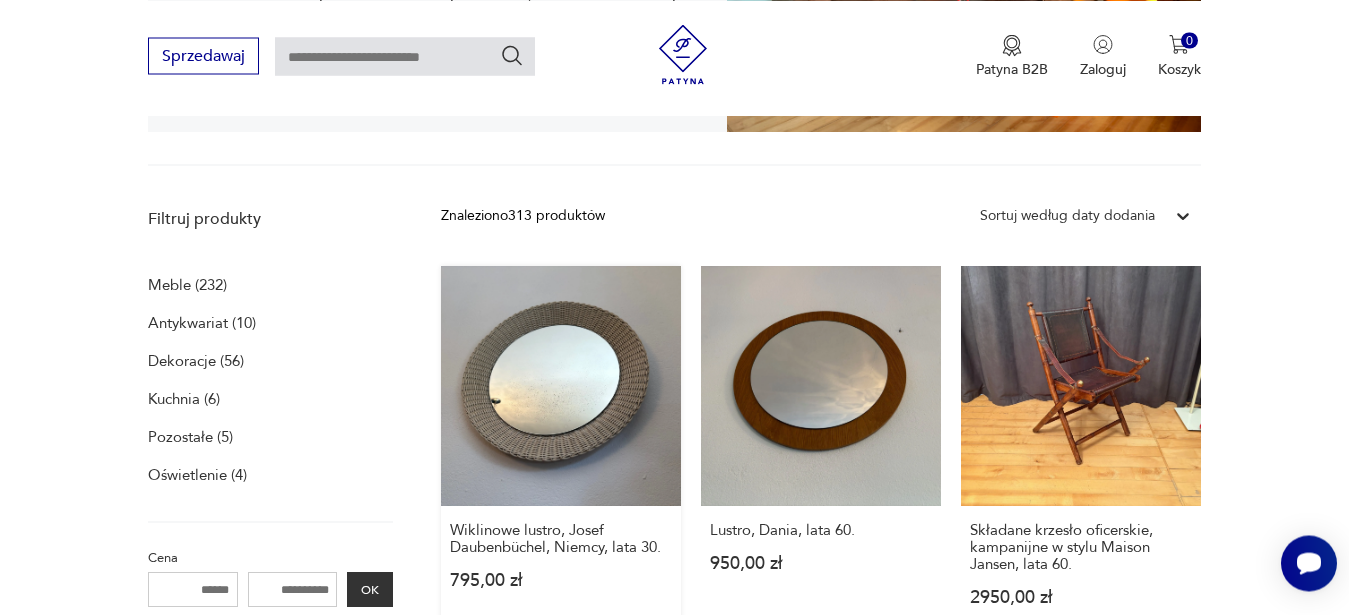 click on "[FURNITURE_TYPE], [NAME], [COUNTRY], [DECADE] [PRICE]" at bounding box center [561, 455] 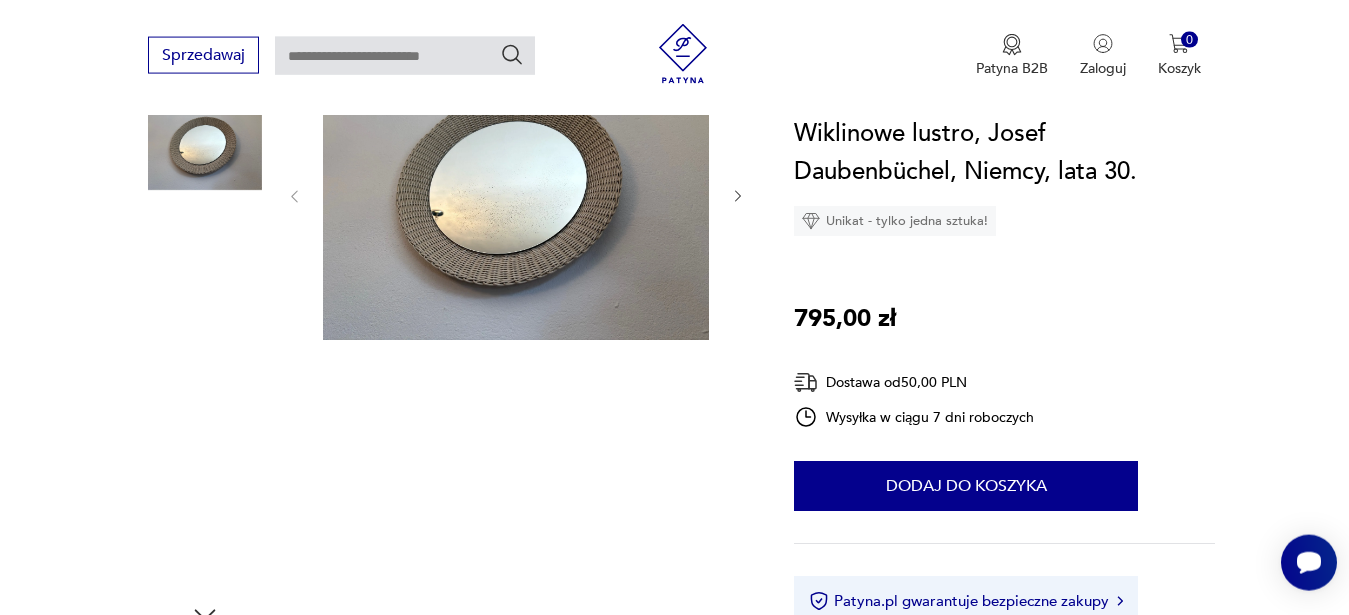 scroll, scrollTop: 306, scrollLeft: 0, axis: vertical 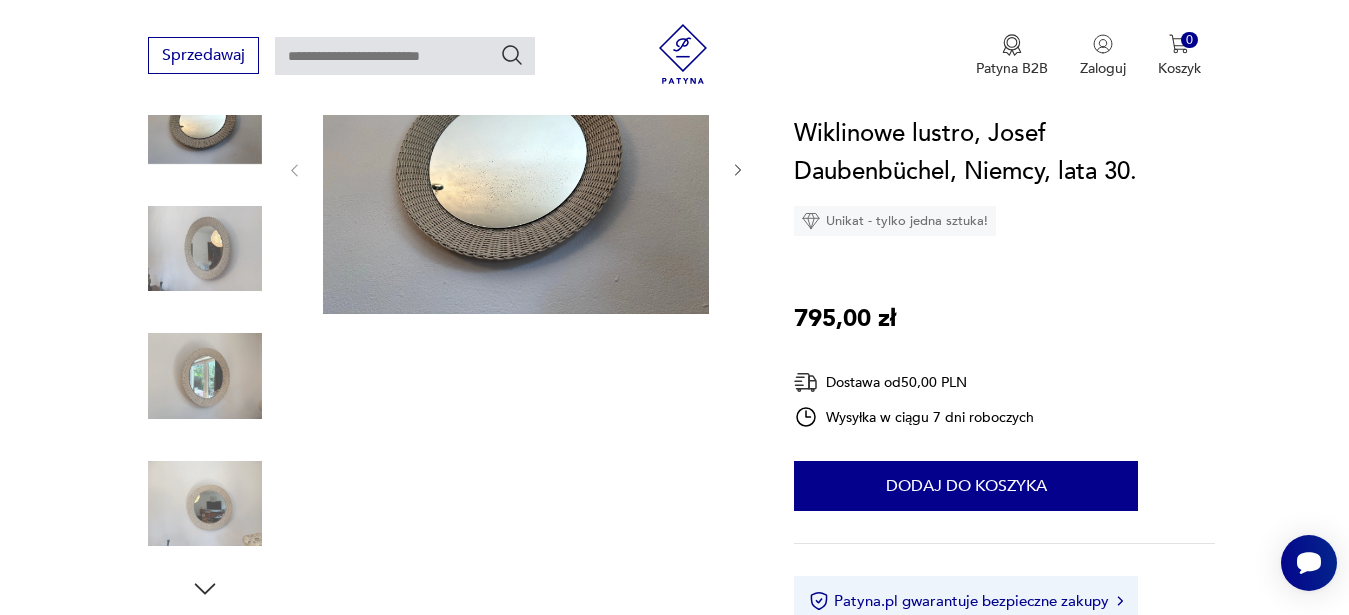 click 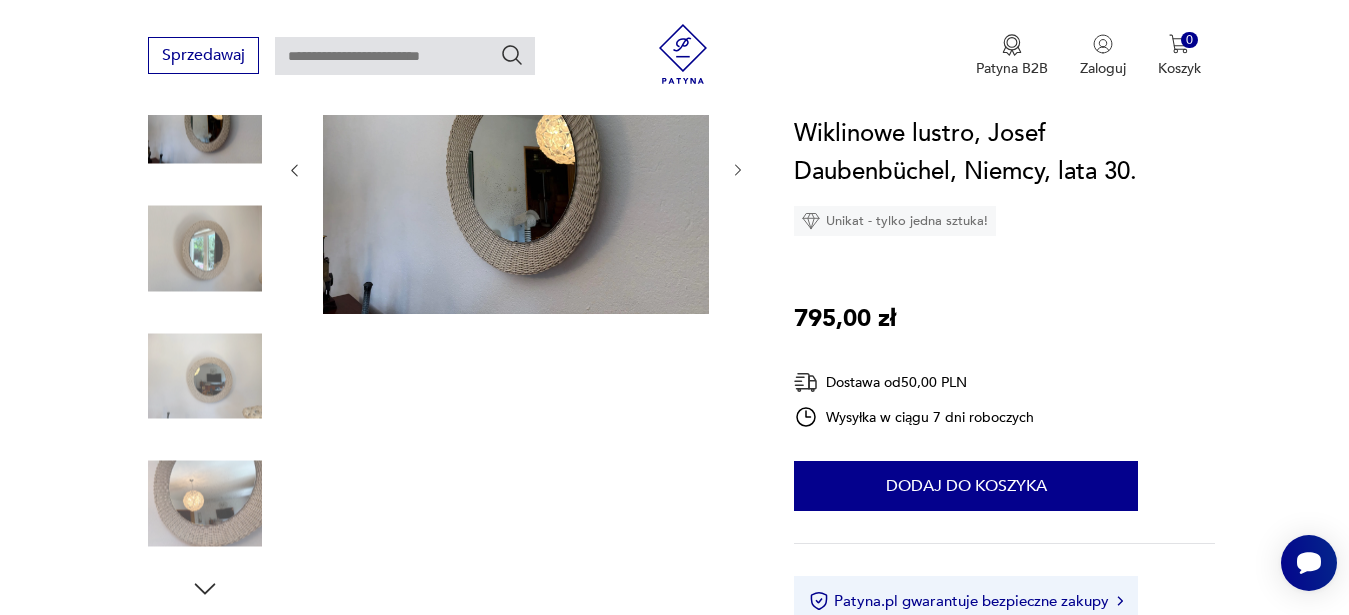 scroll, scrollTop: 204, scrollLeft: 0, axis: vertical 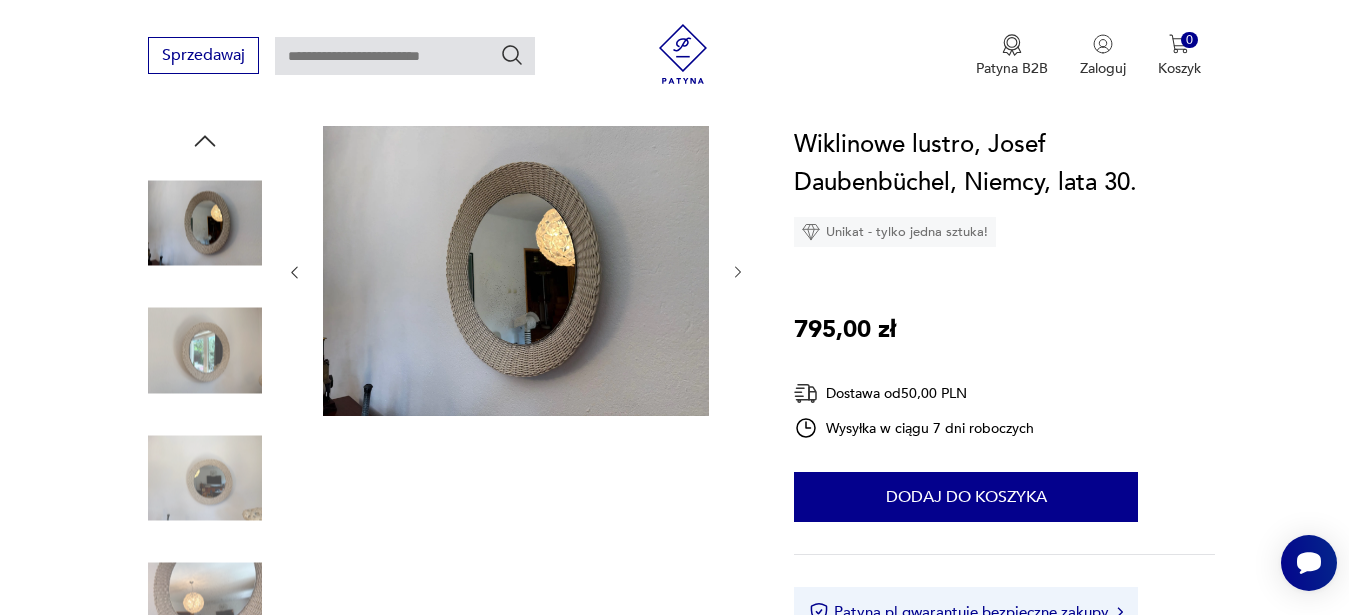 click 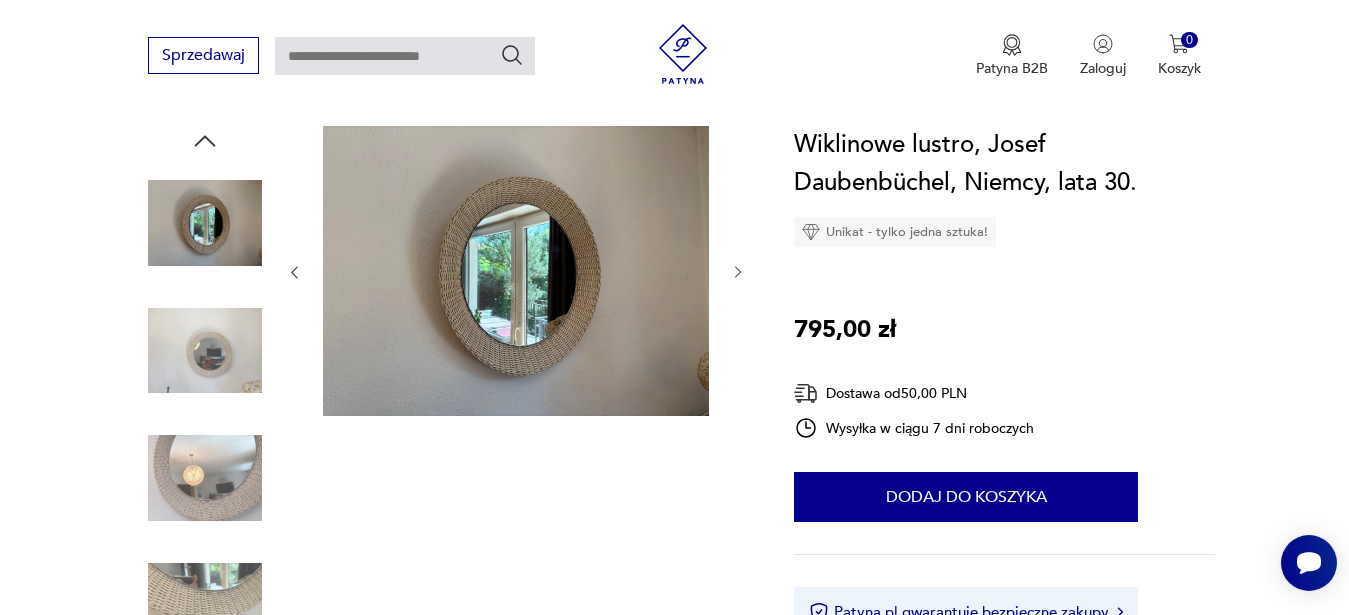 click 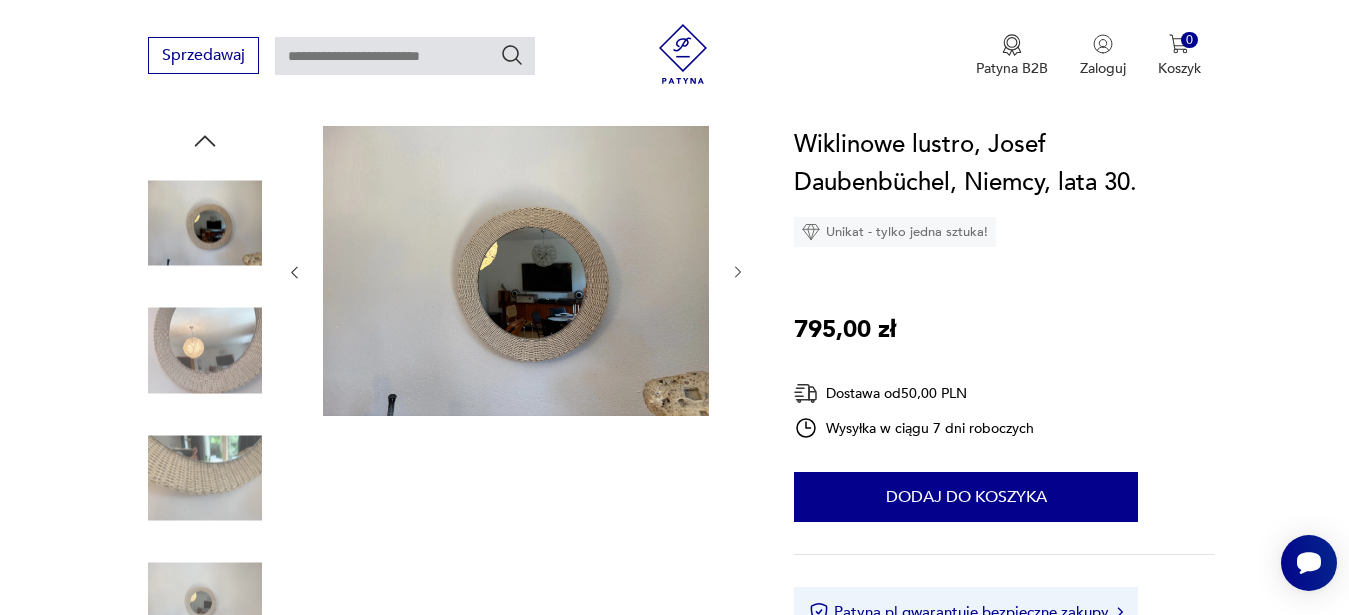 click 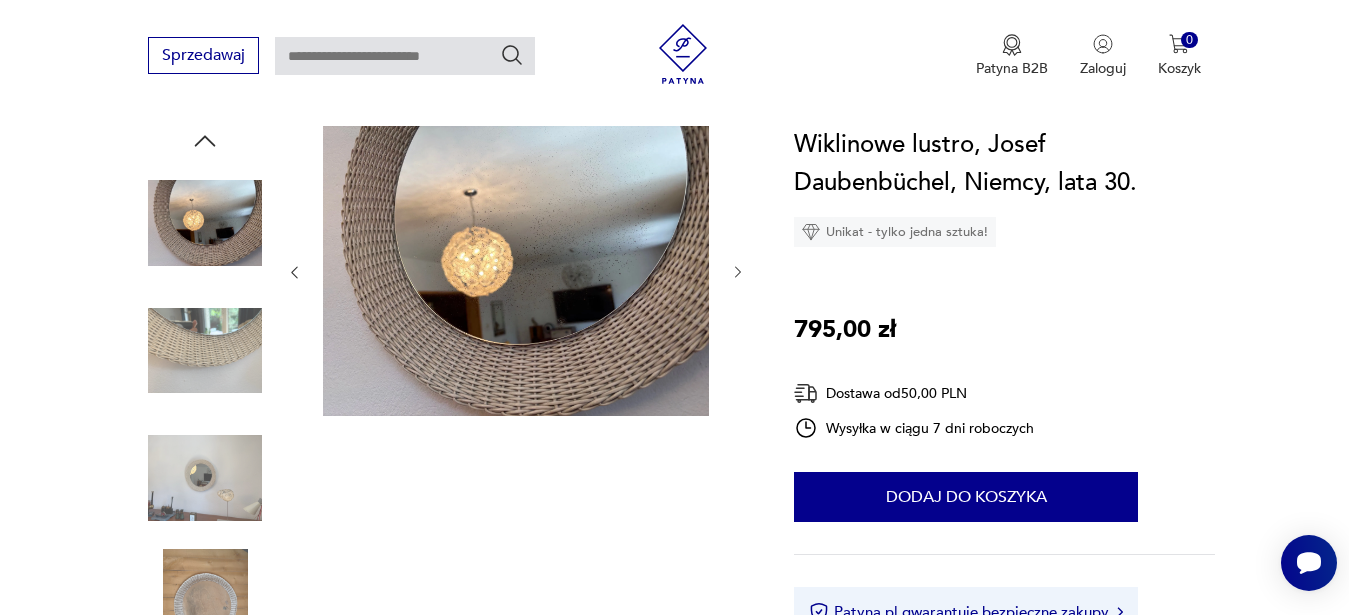 click 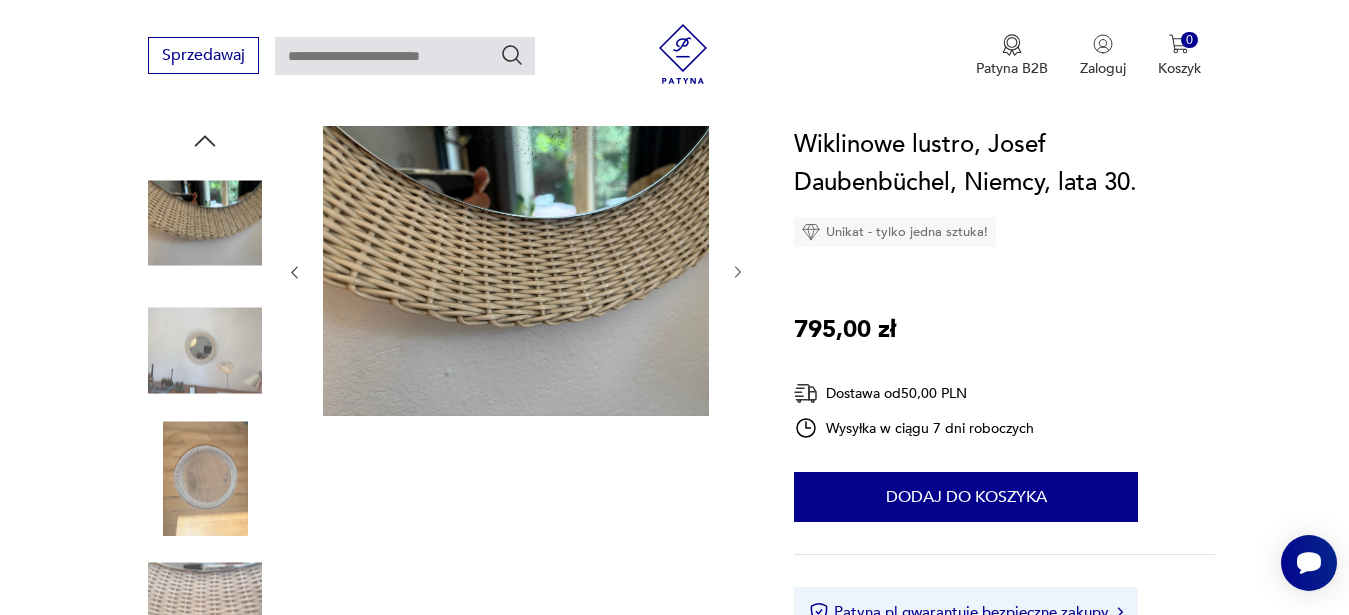 click 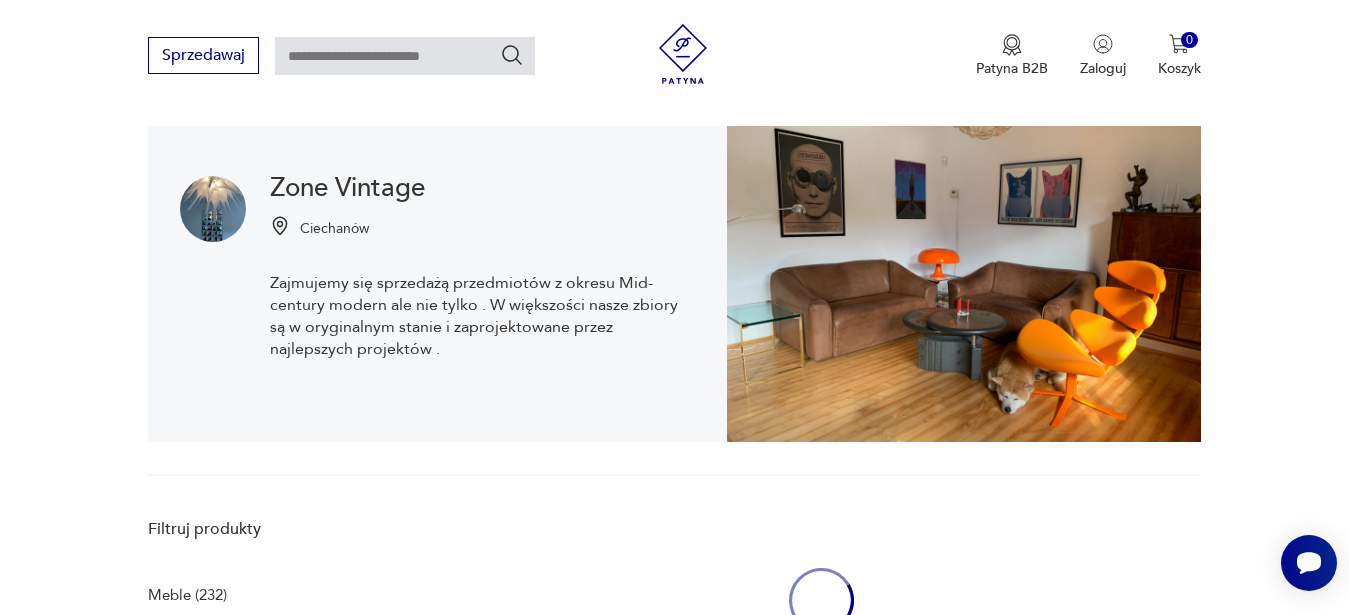 scroll, scrollTop: 490, scrollLeft: 0, axis: vertical 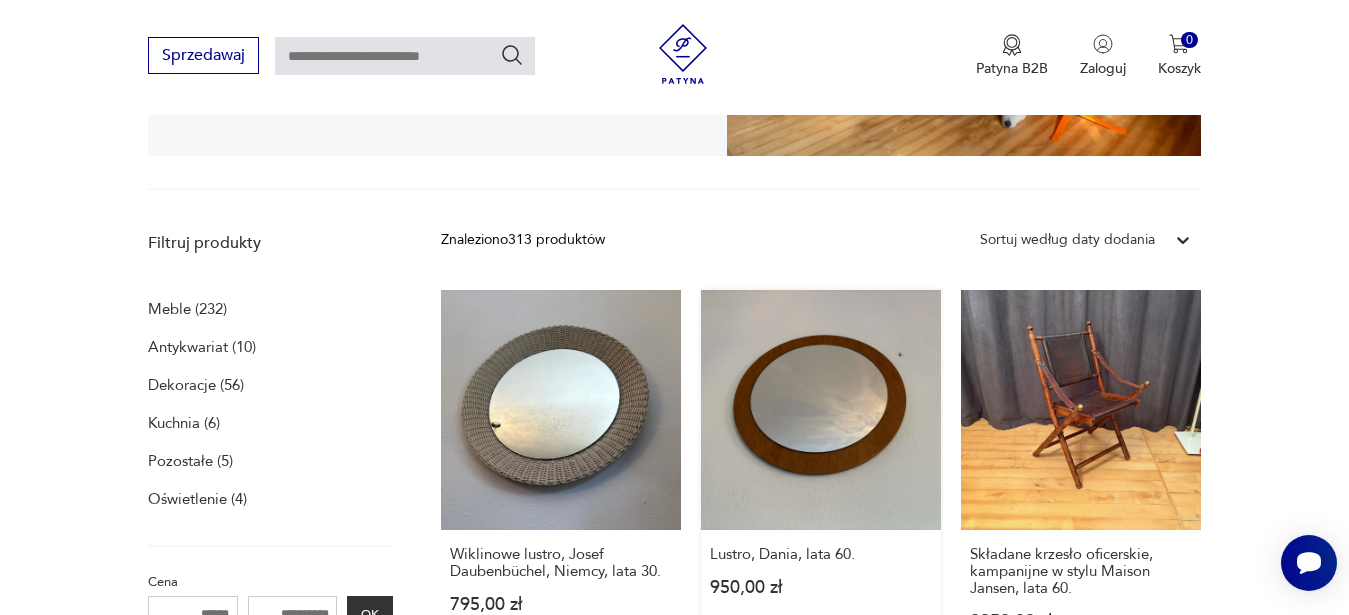 click on "[FURNITURE_TYPE], [COUNTRY], [DECADE] [PRICE]" at bounding box center (821, 479) 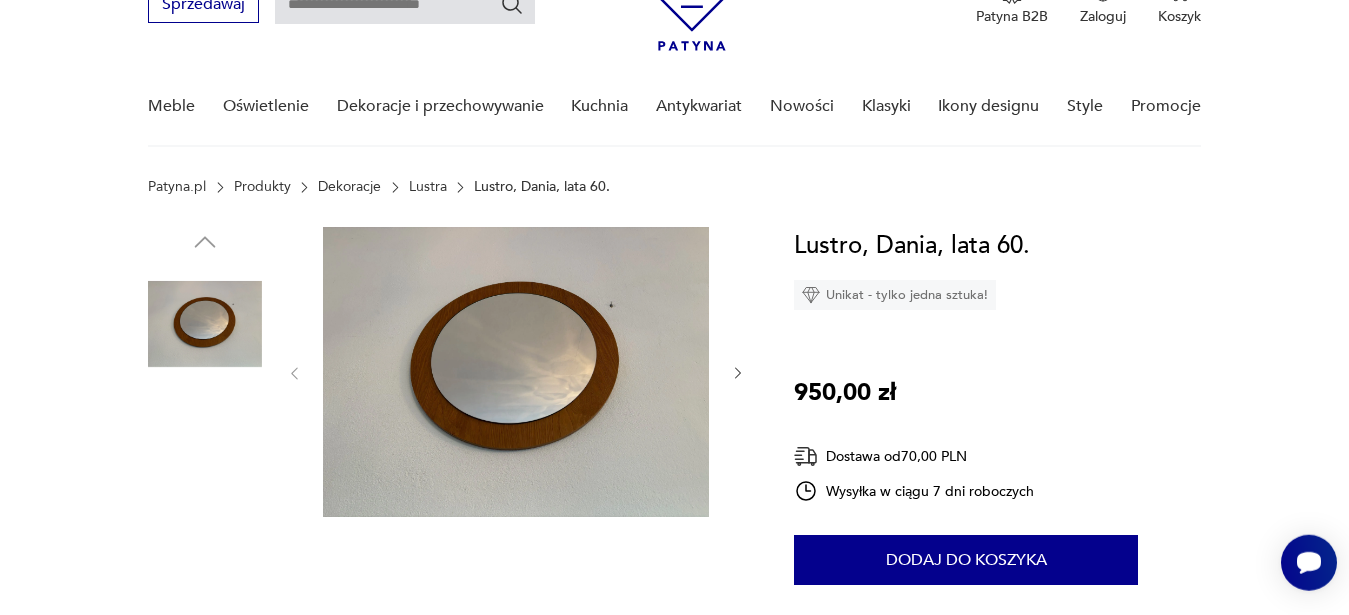 scroll, scrollTop: 204, scrollLeft: 0, axis: vertical 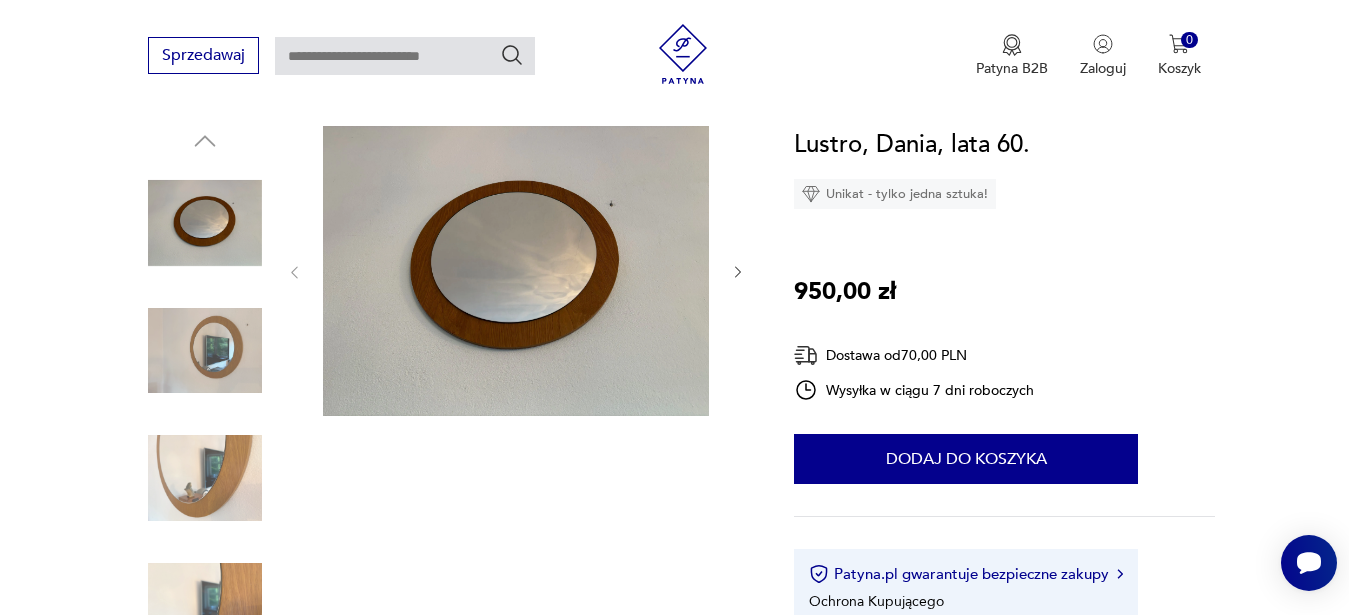 click at bounding box center [205, 478] 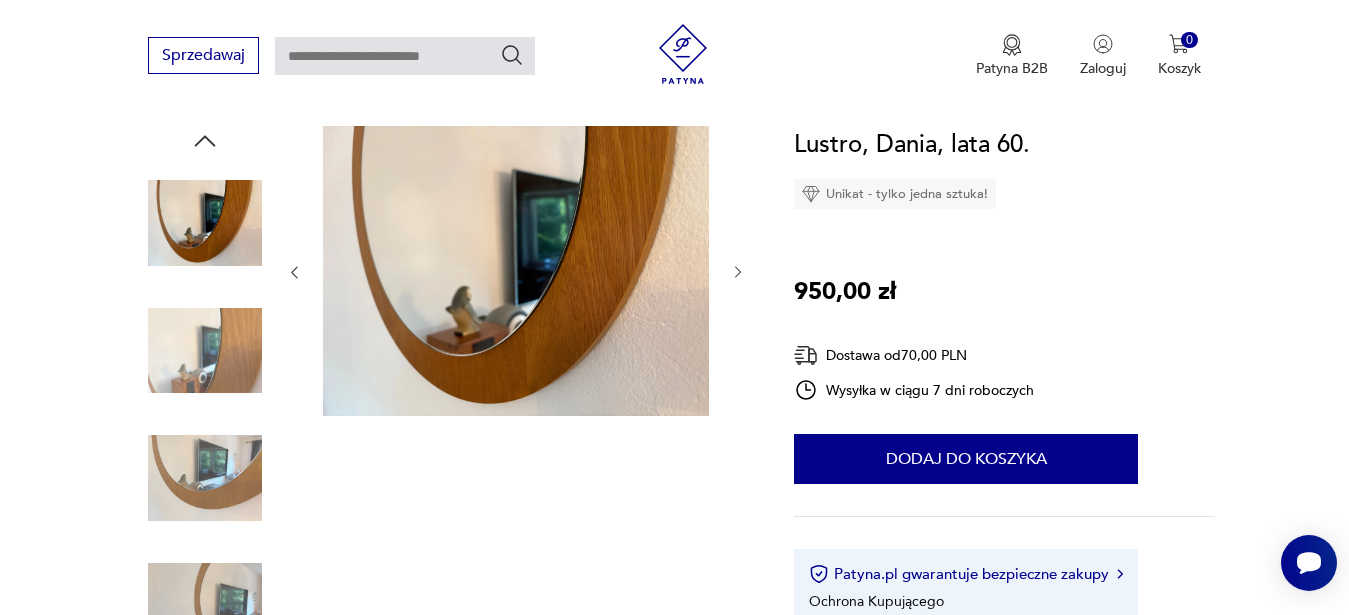 click at bounding box center (205, 478) 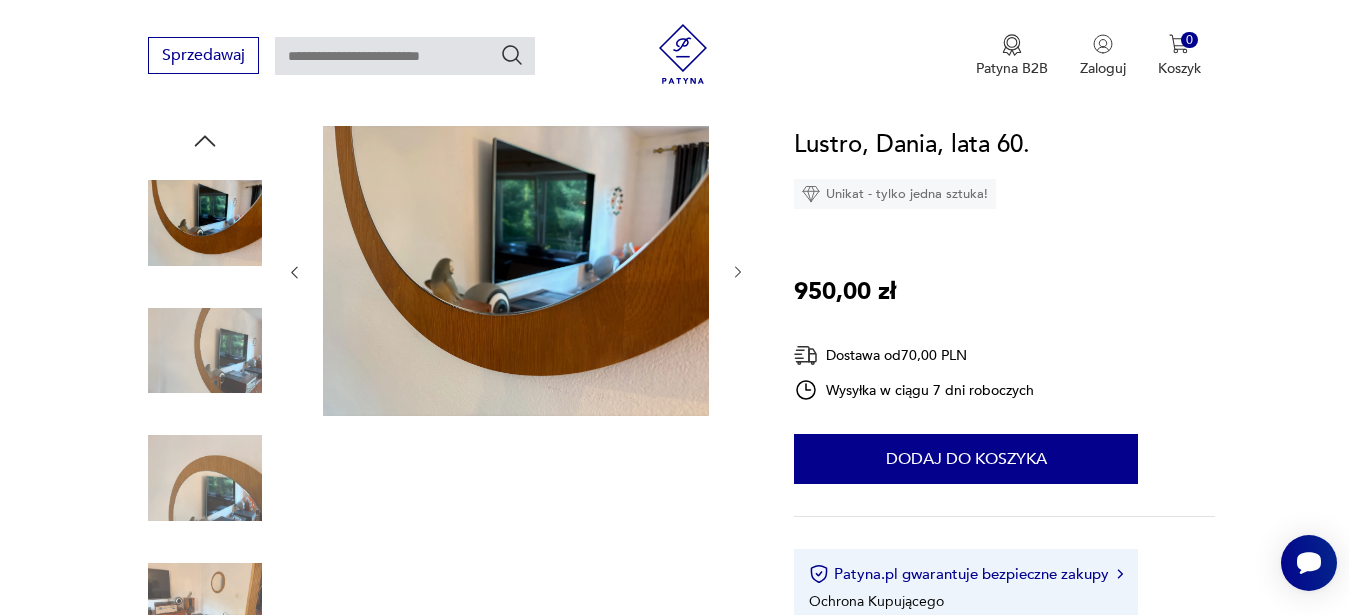 click at bounding box center (205, 478) 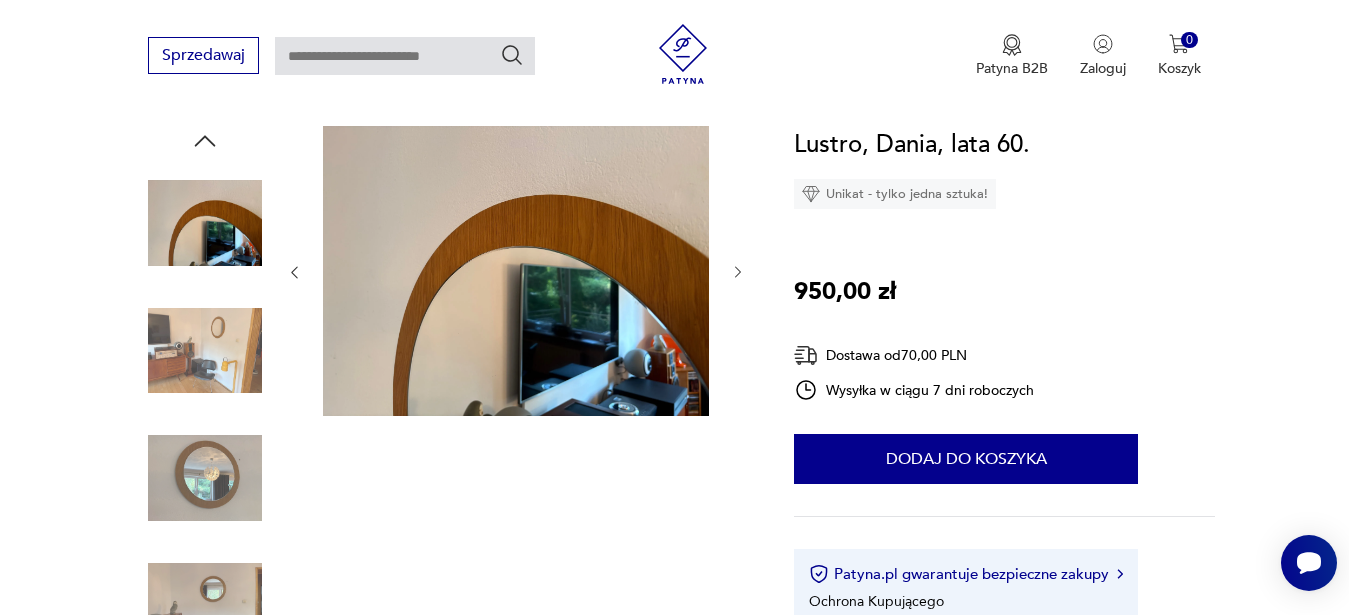 click at bounding box center [205, 606] 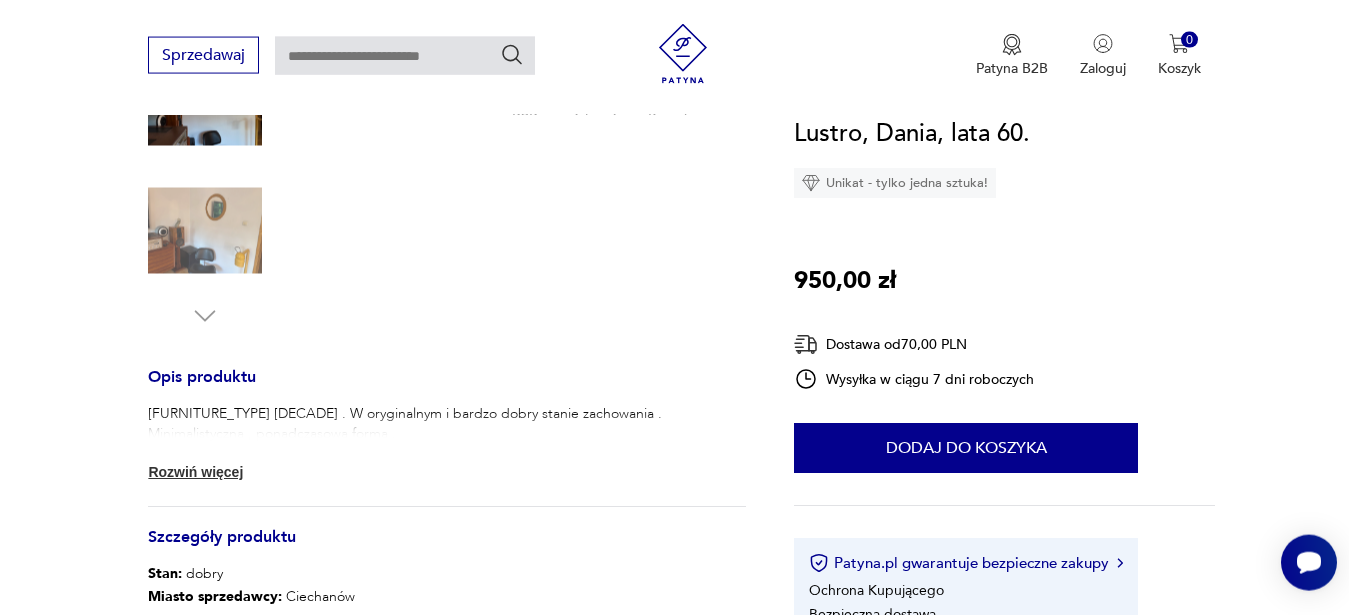 scroll, scrollTop: 612, scrollLeft: 0, axis: vertical 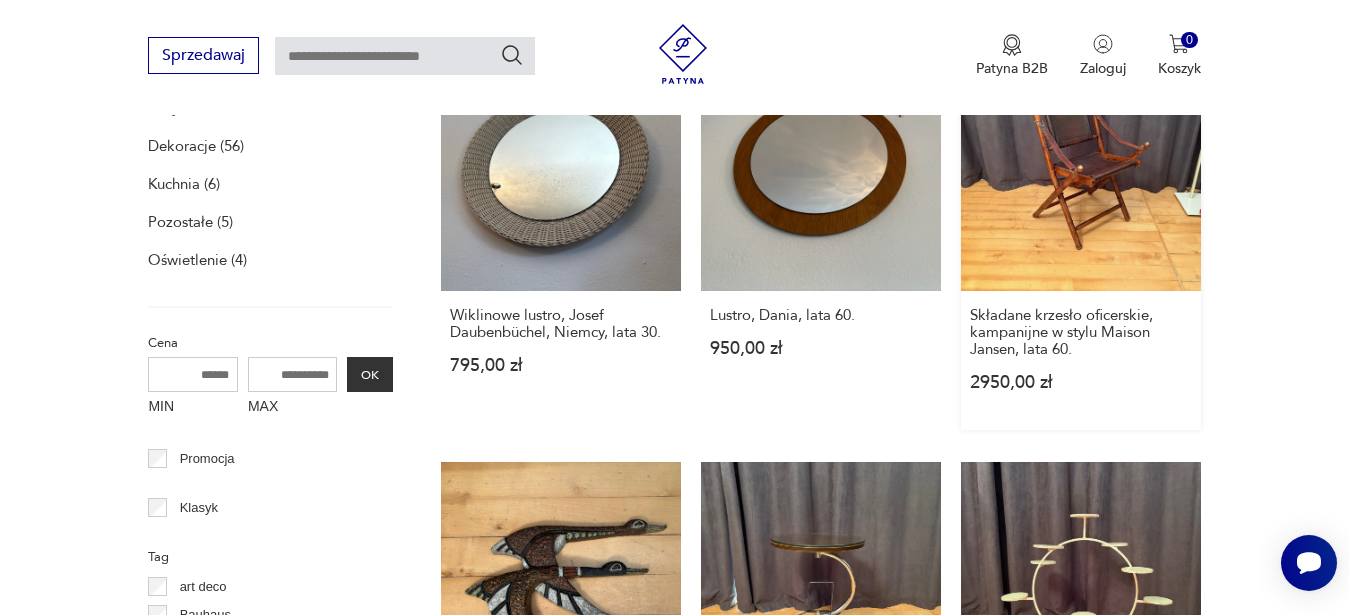 click on "[FURNITURE_TYPE], [STYLE], [DECADE] [PRICE]" at bounding box center [1081, 240] 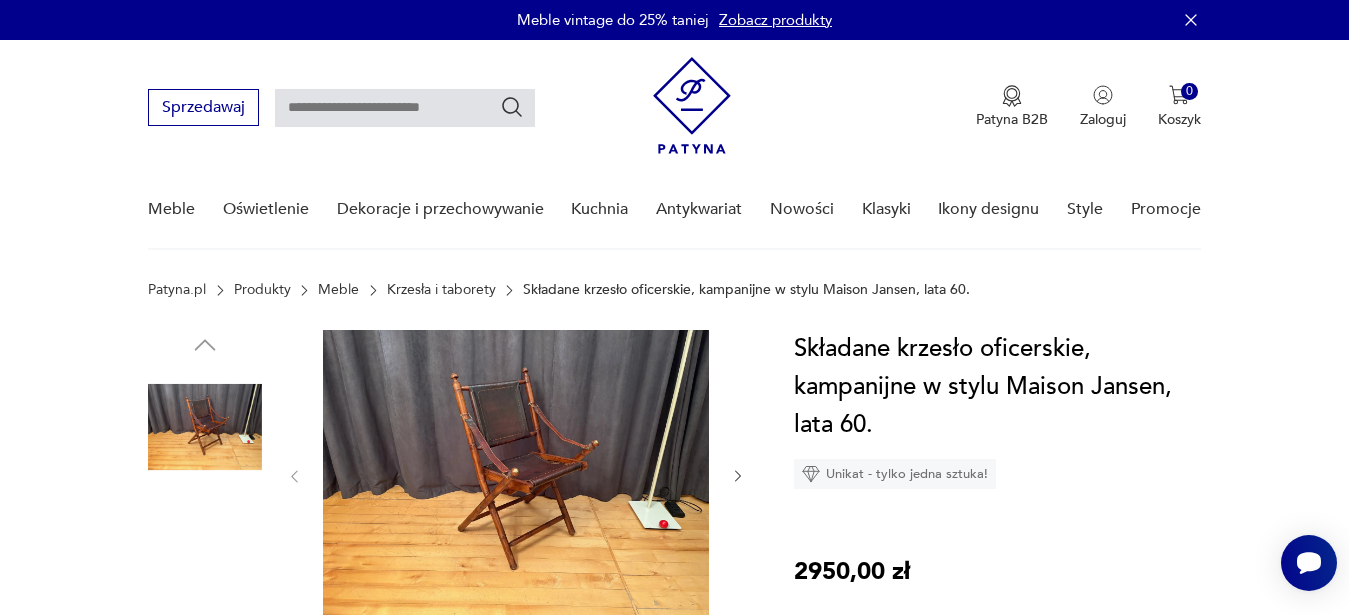 scroll, scrollTop: 102, scrollLeft: 0, axis: vertical 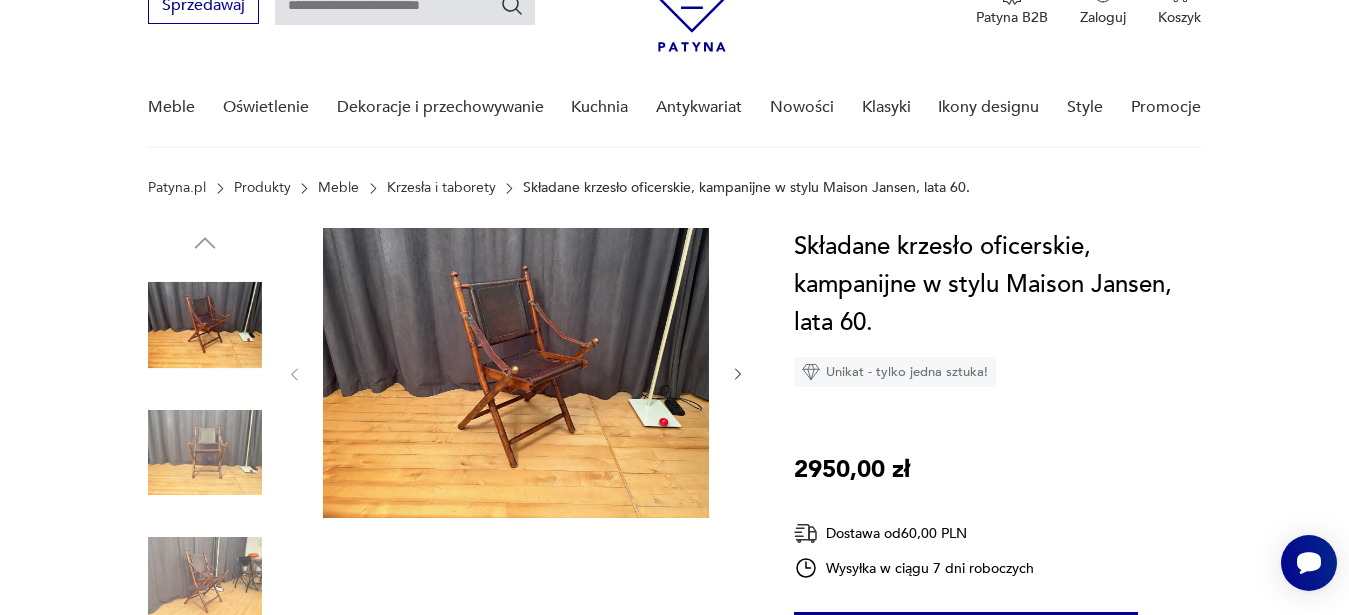 click 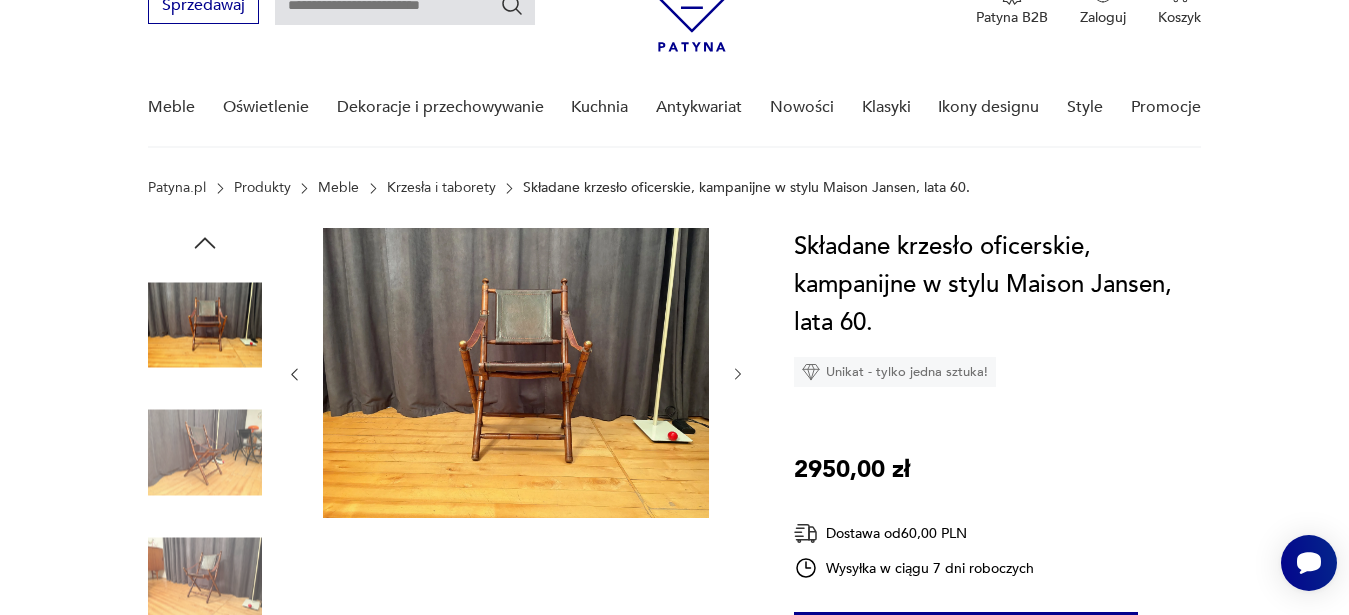click 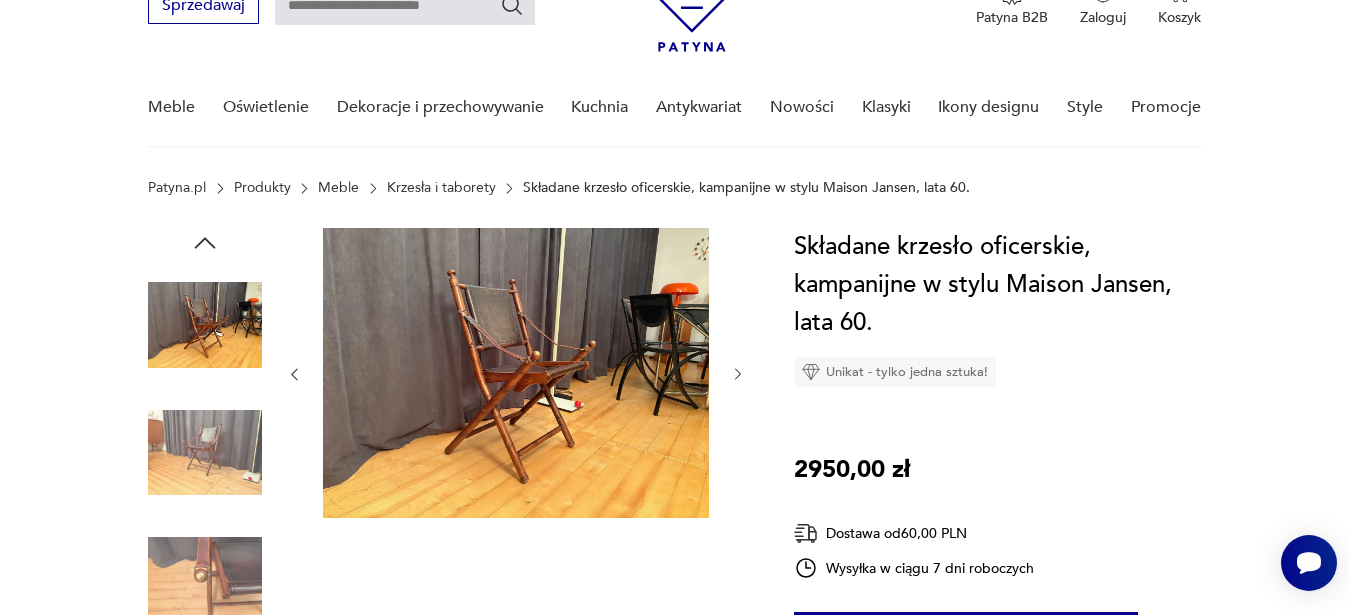 click 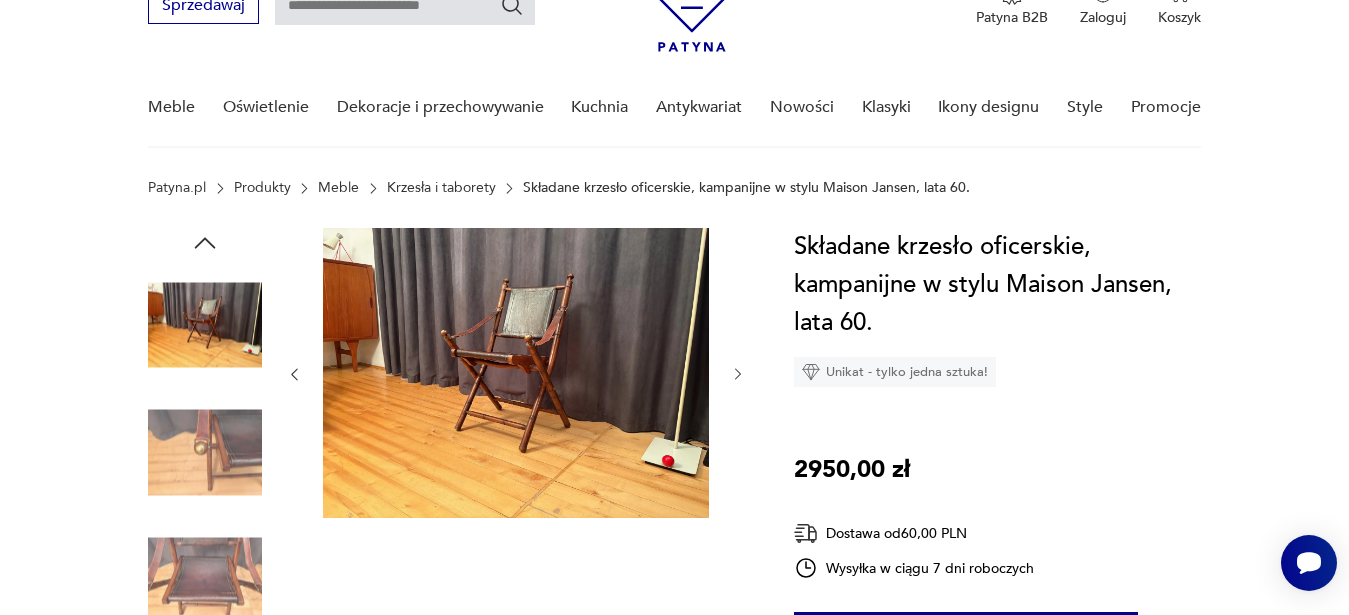 click 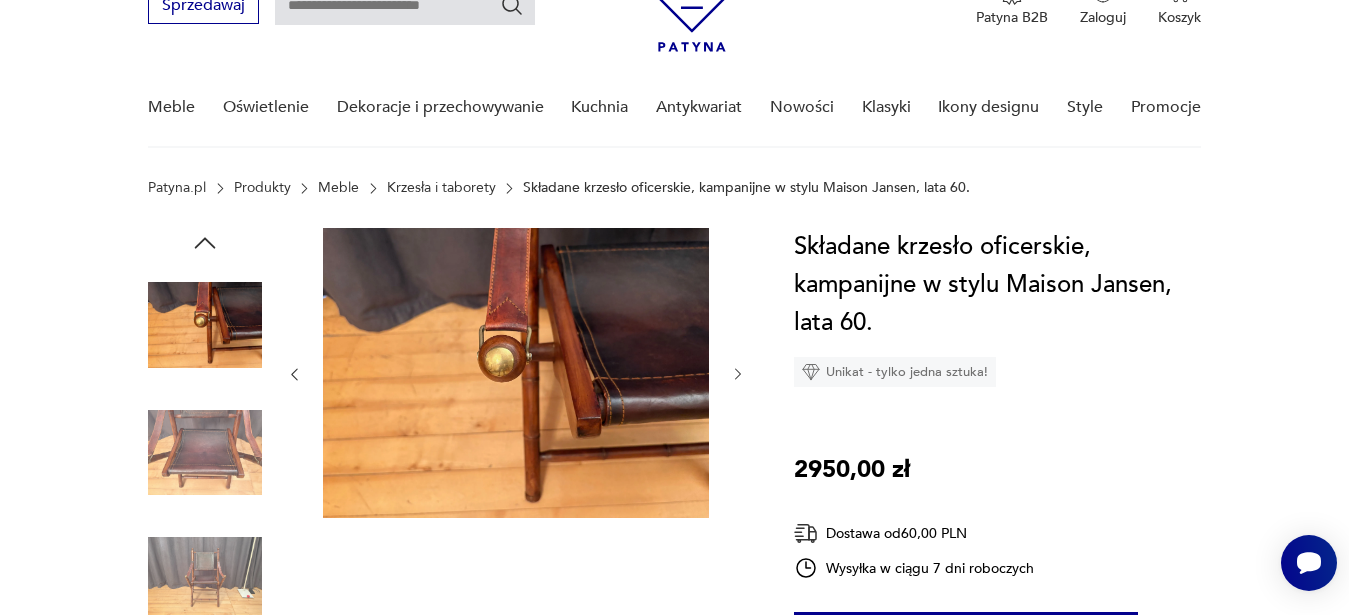 click 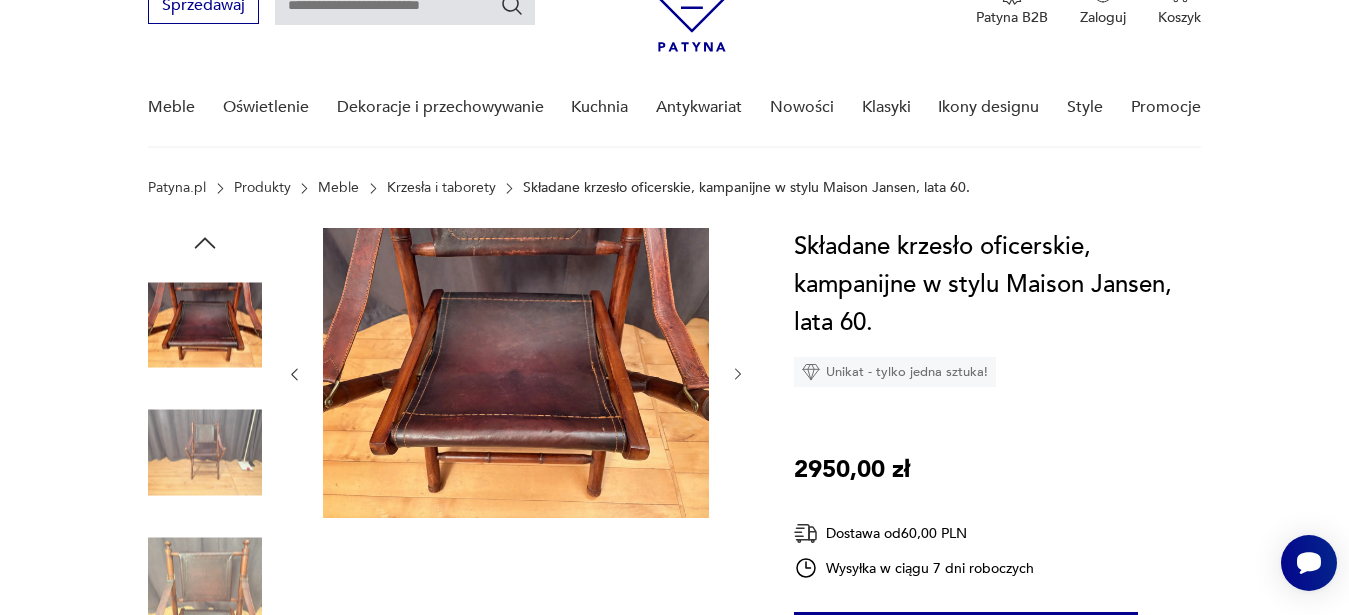 click 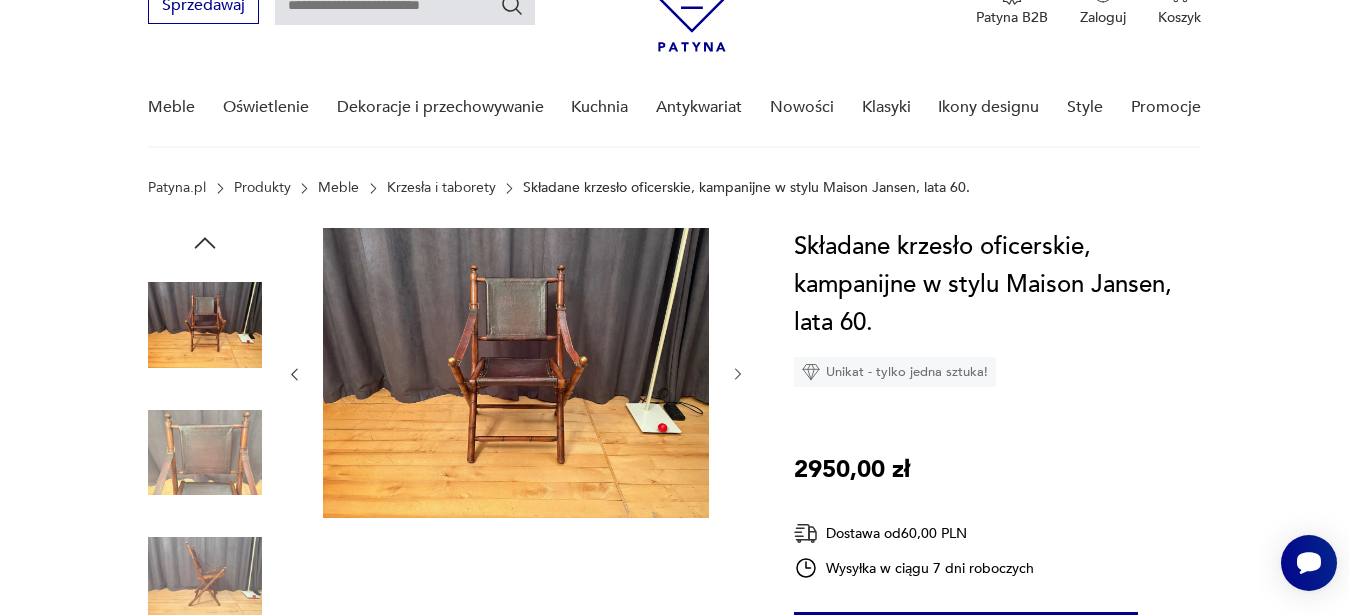 click 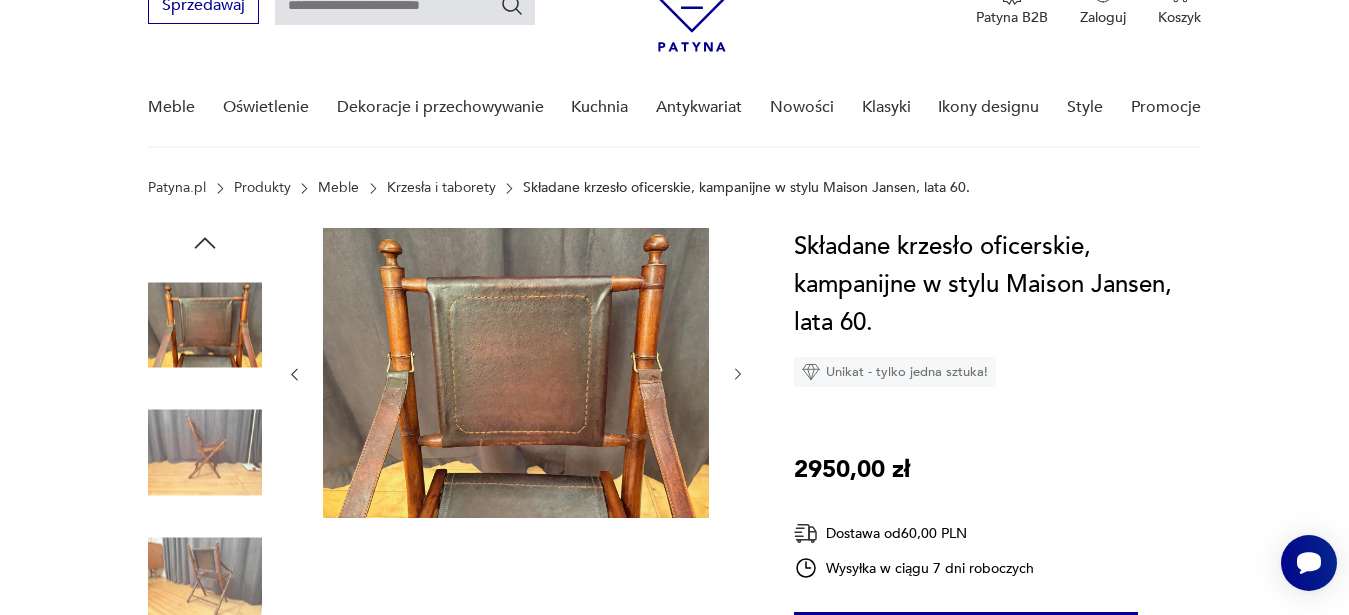 click 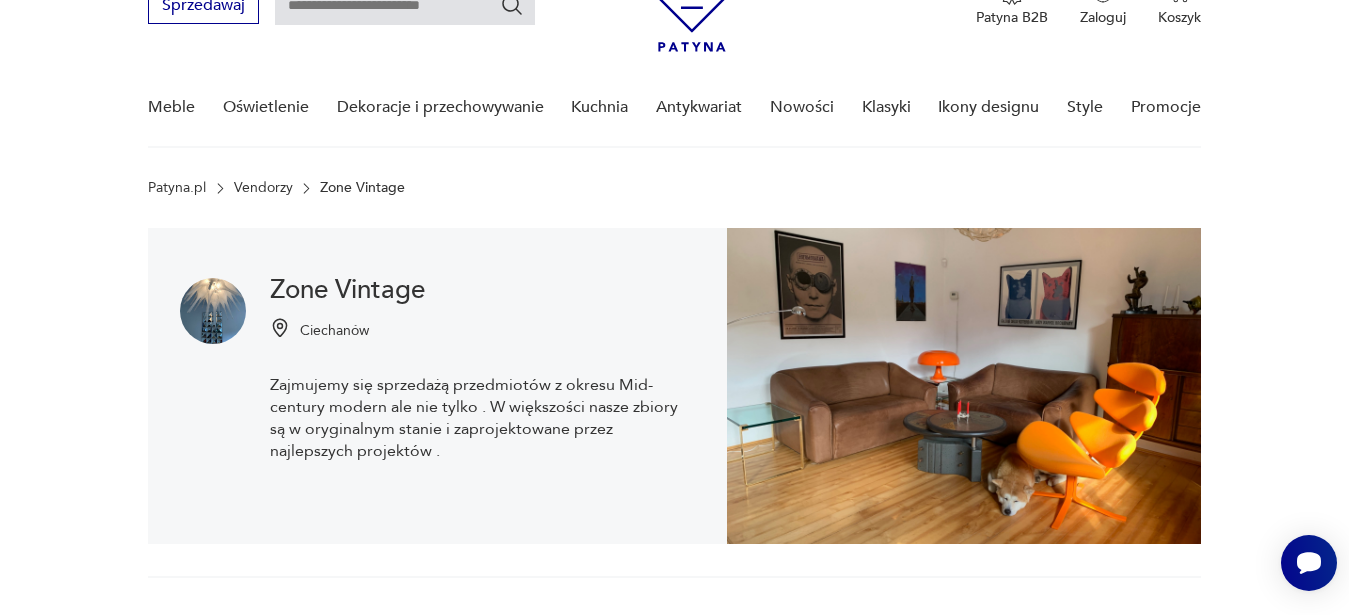 scroll, scrollTop: 729, scrollLeft: 0, axis: vertical 